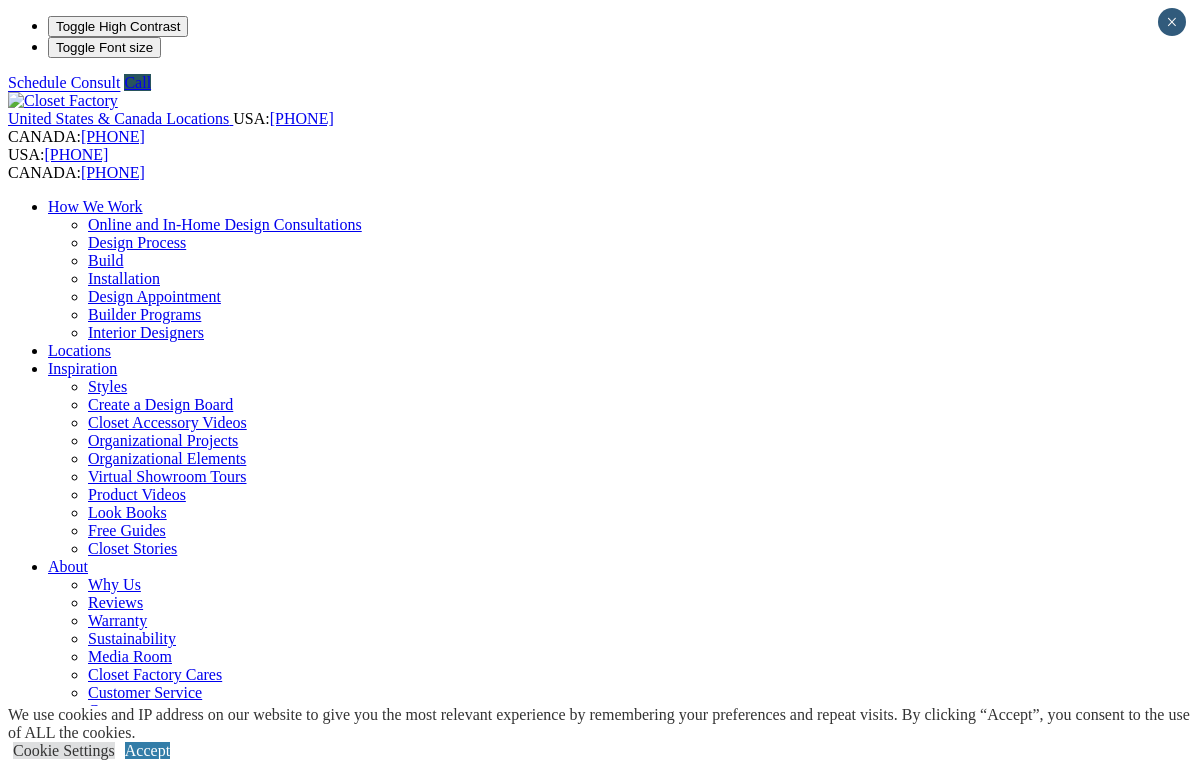 scroll, scrollTop: 0, scrollLeft: 0, axis: both 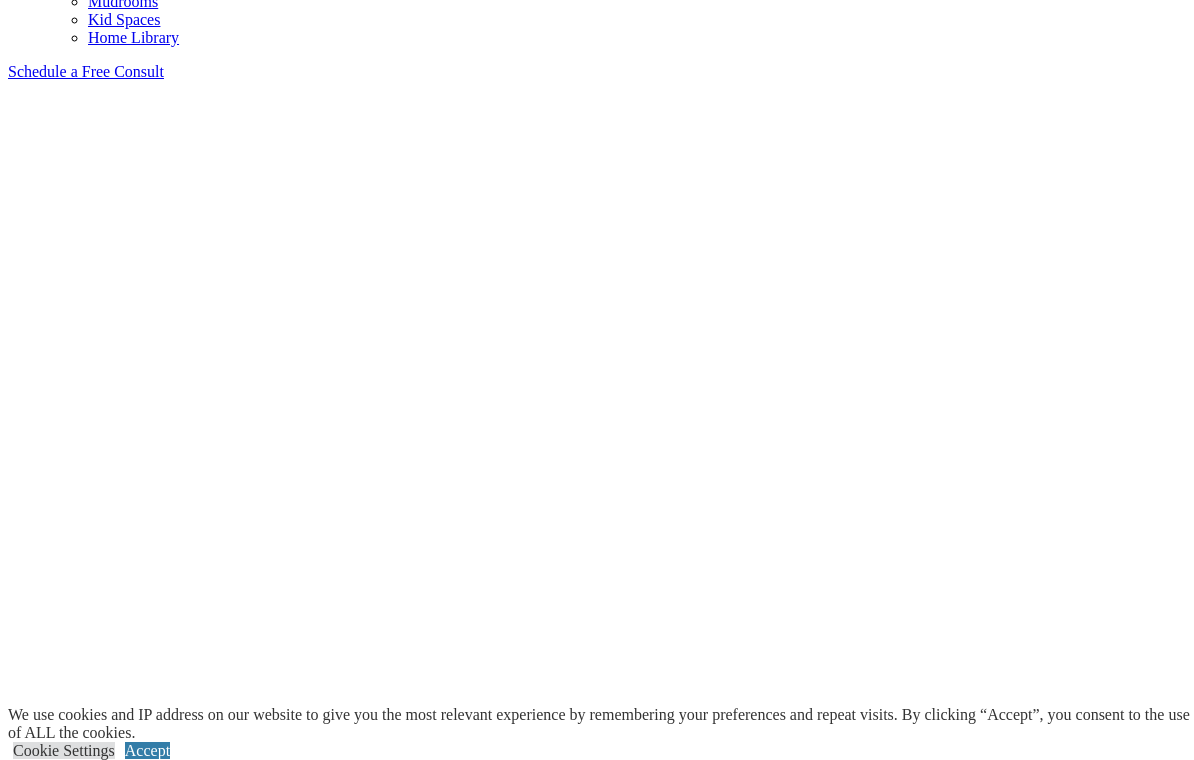 click on "Wall Units" at bounding box center [82, 6322] 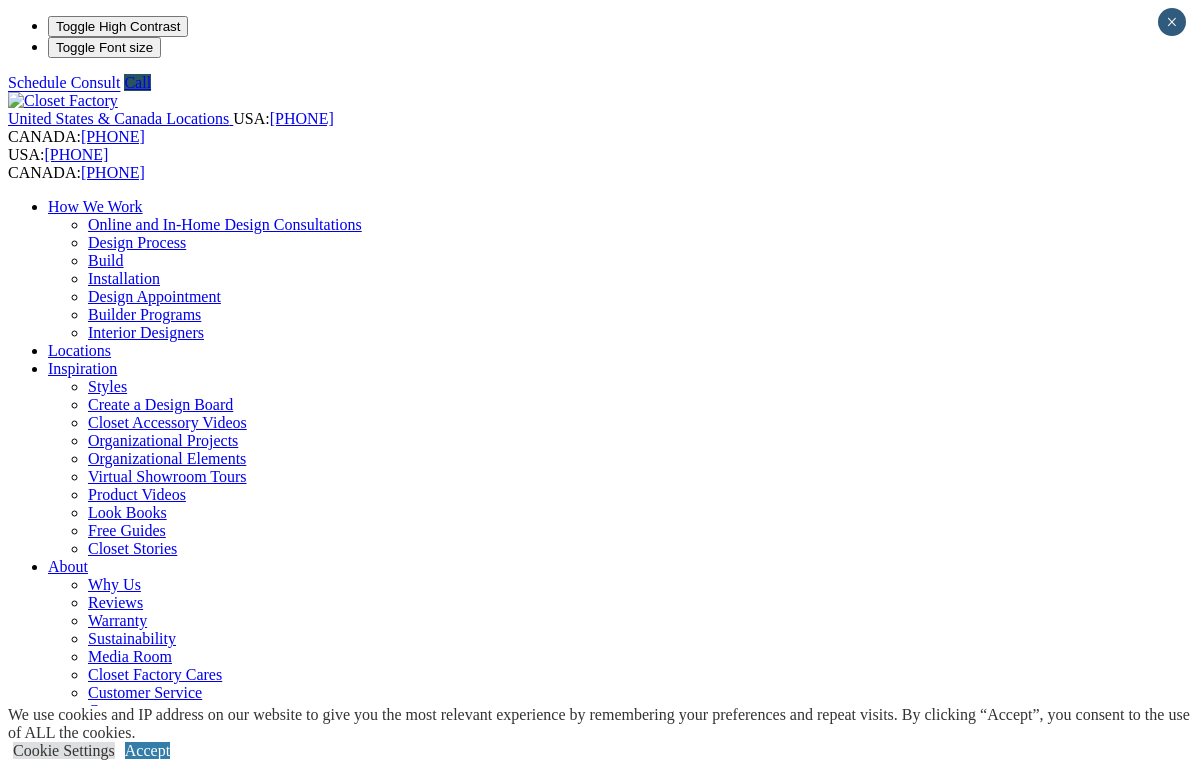 scroll, scrollTop: 0, scrollLeft: 0, axis: both 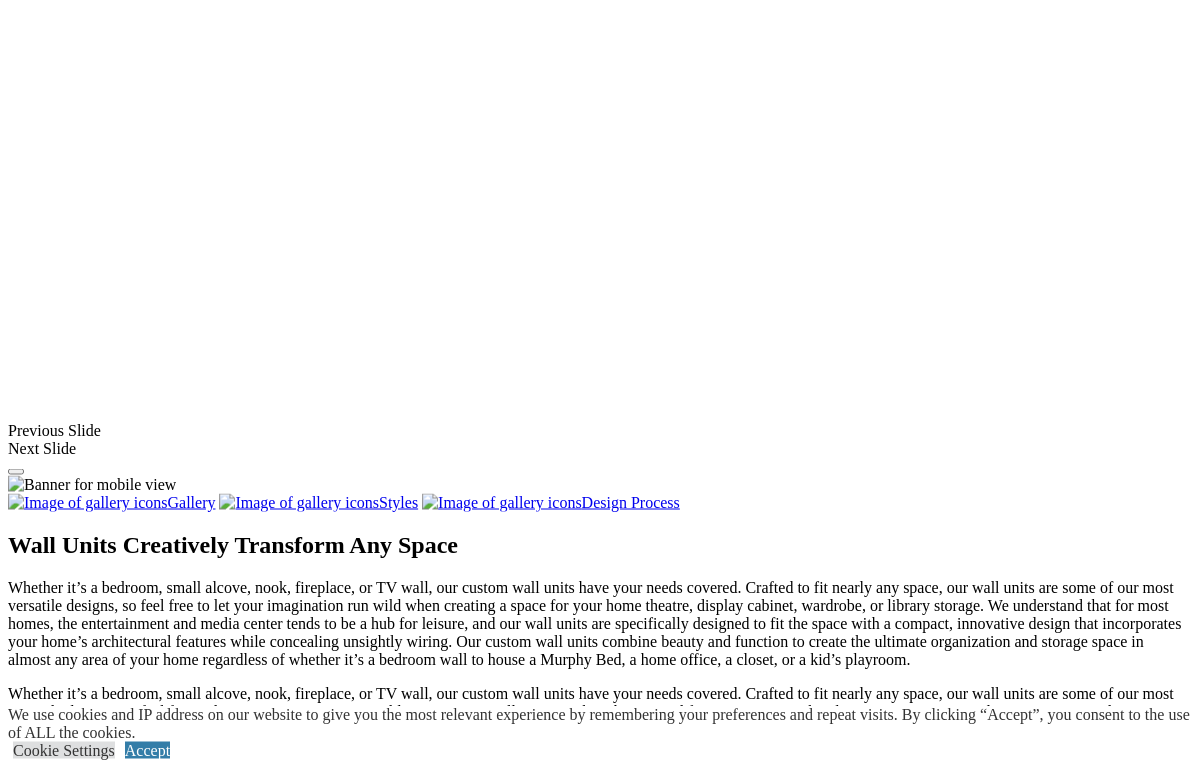 click at bounding box center [57, 1487] 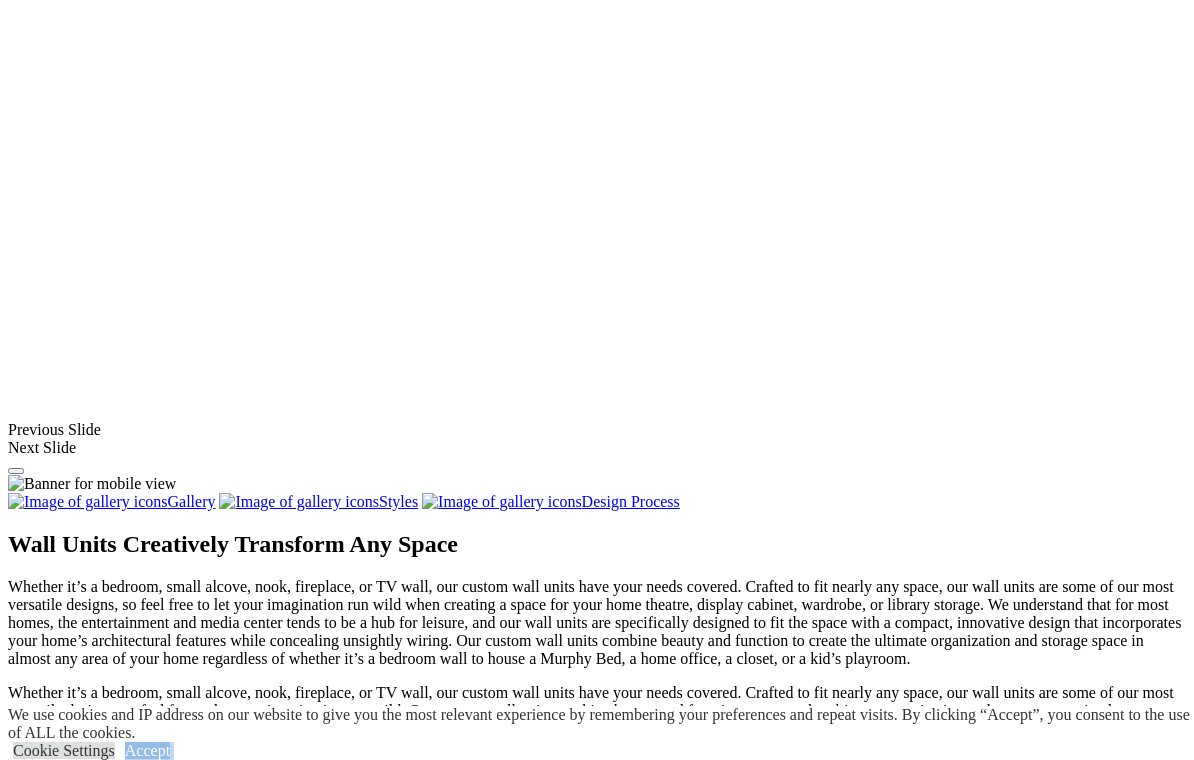 click at bounding box center (8, 43870) 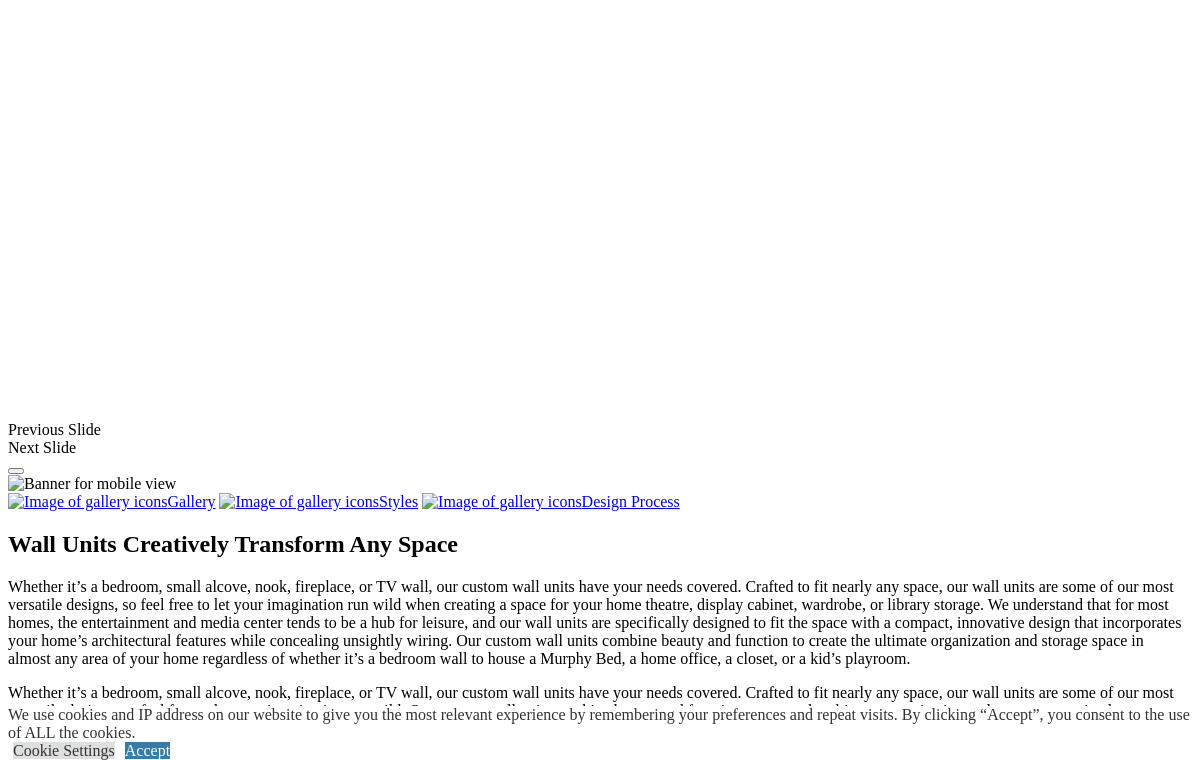 click at bounding box center [164, 1564] 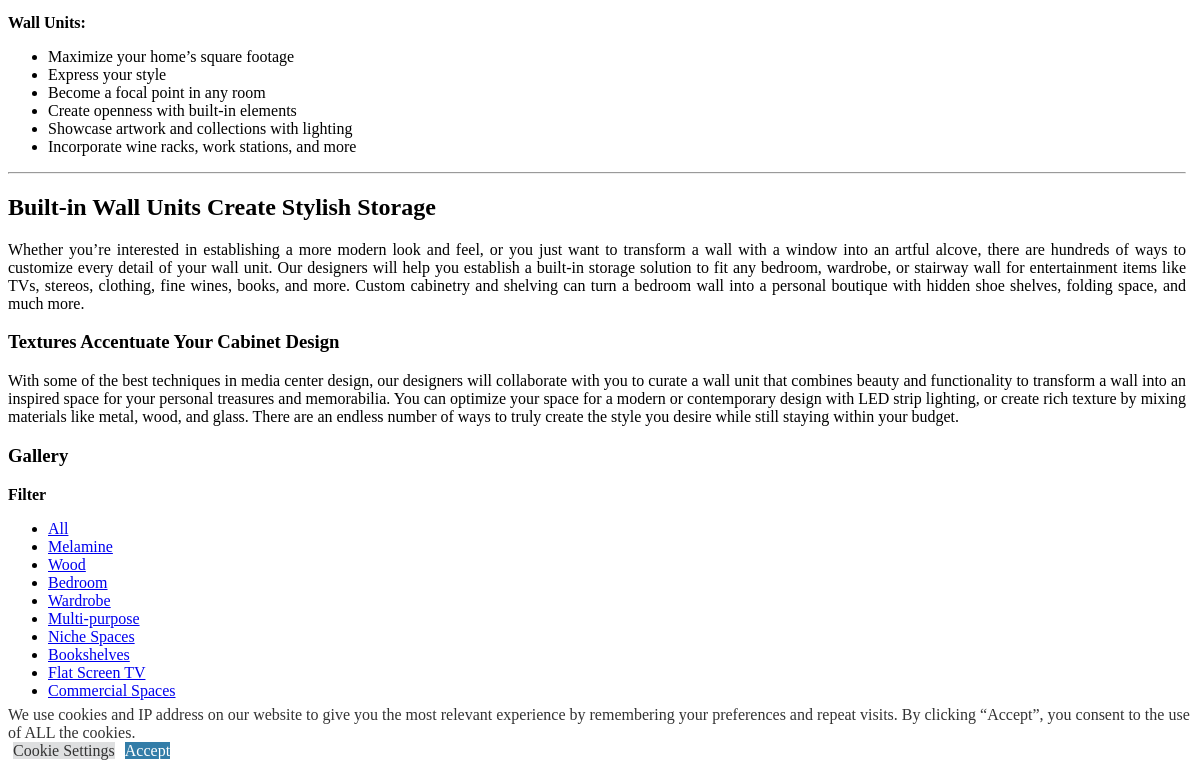 click at bounding box center (416, 1444) 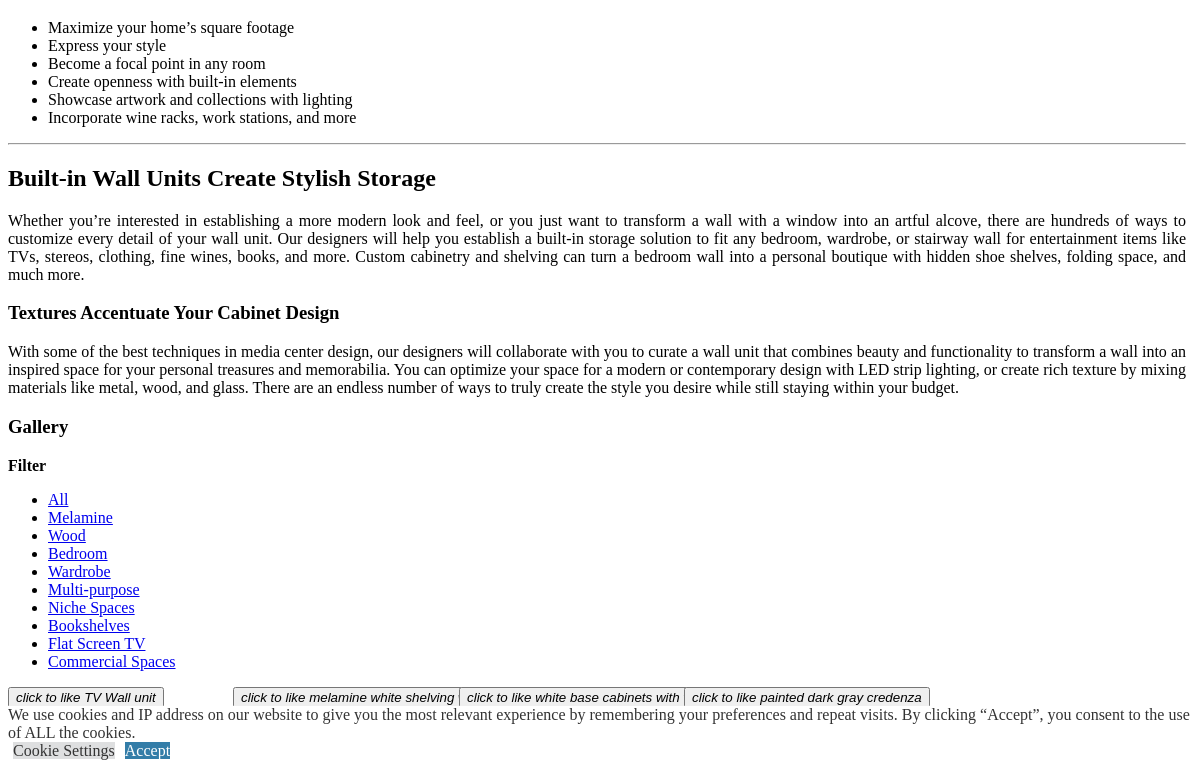 scroll, scrollTop: 2242, scrollLeft: 0, axis: vertical 